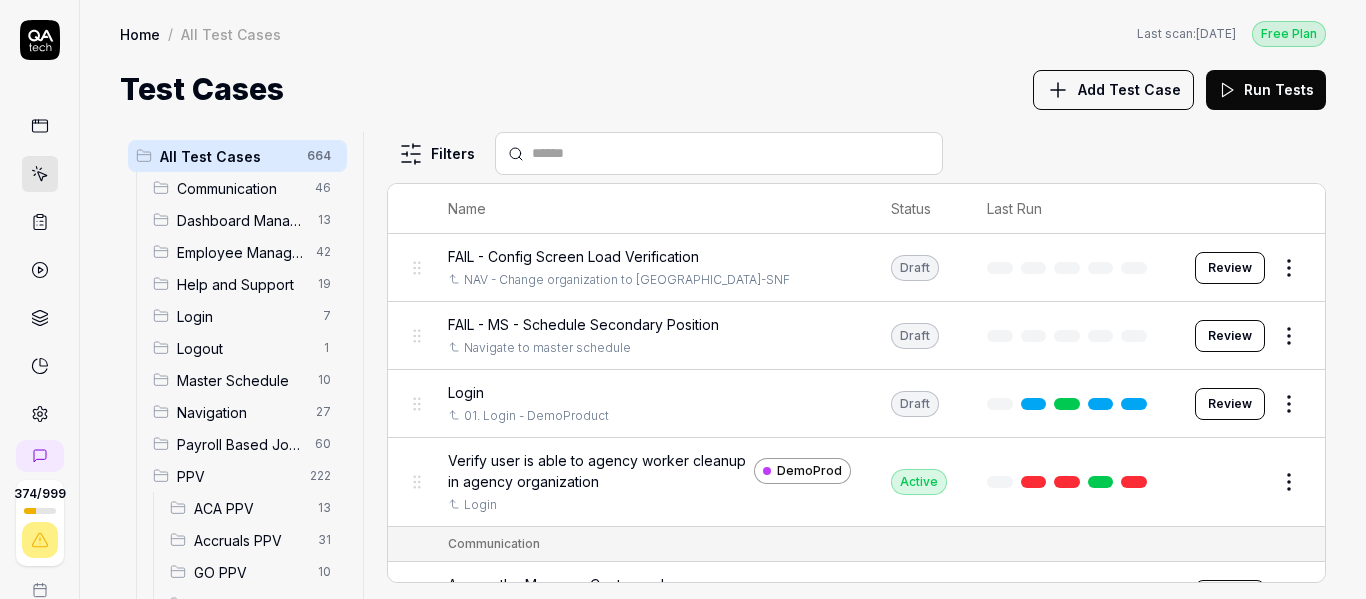 scroll, scrollTop: 0, scrollLeft: 0, axis: both 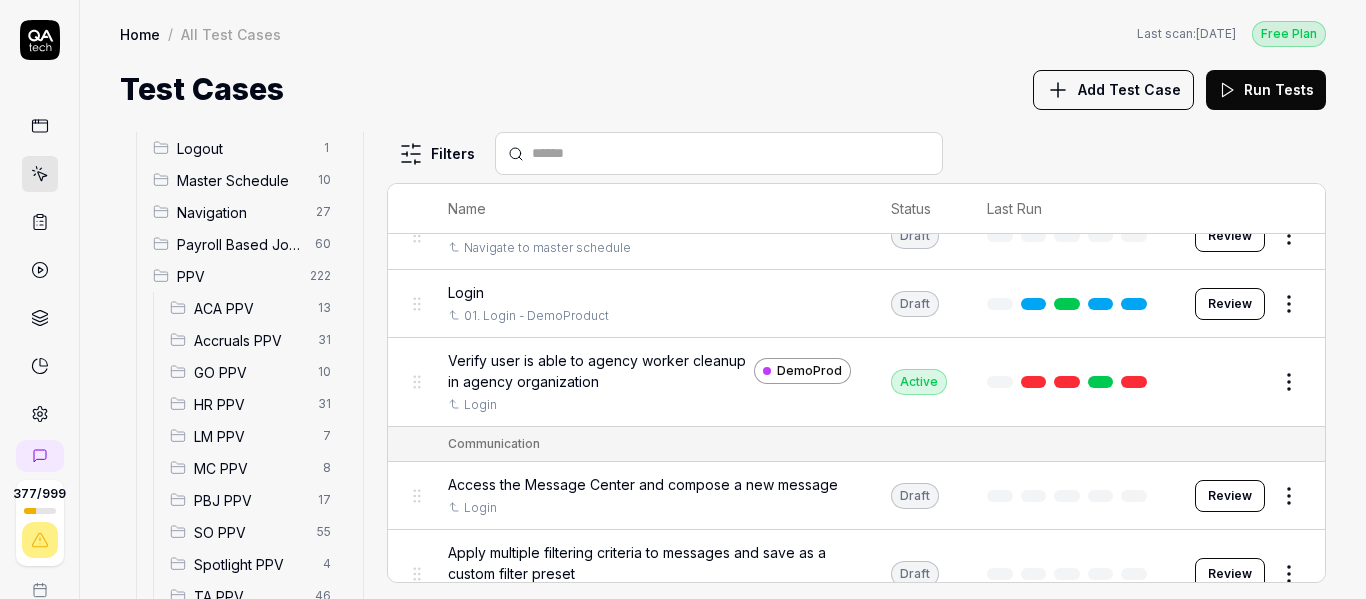 click on "PBJ PPV" at bounding box center [250, 500] 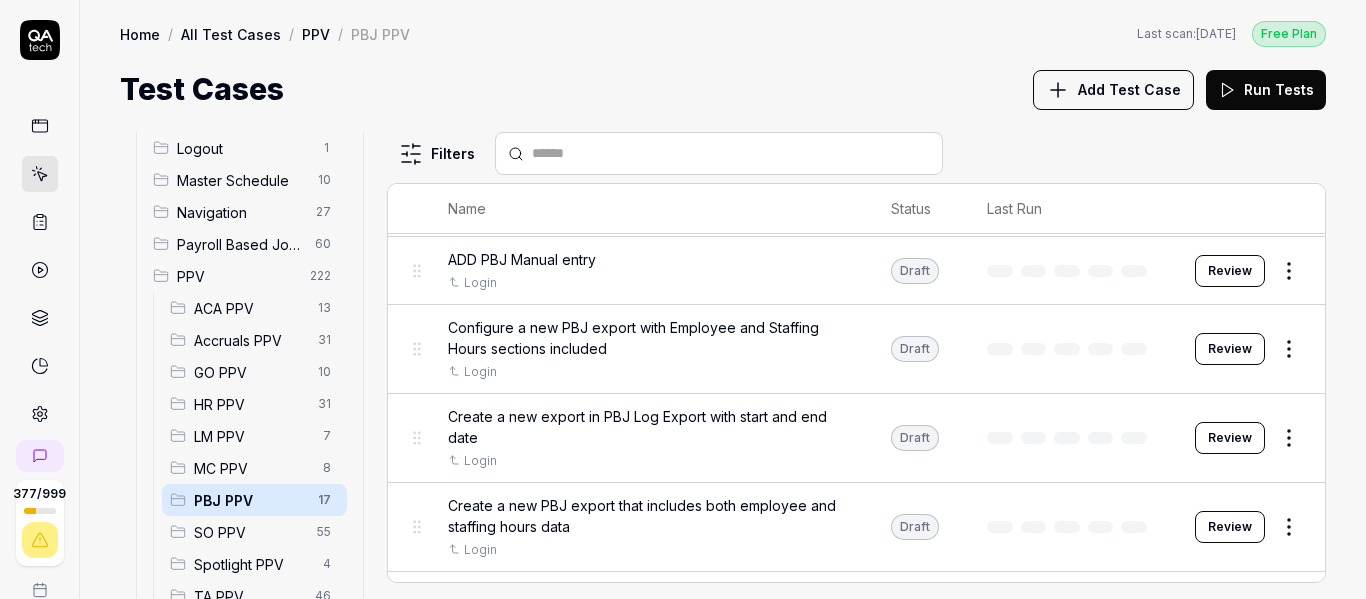 click on "377  /  999 p S Home / All Test Cases / PPV / PBJ PPV Free Plan Home / All Test Cases / PPV / PBJ PPV Last scan:  [DATE] Free Plan Test Cases Add Test Case Run Tests All Test Cases 664 Communication 46 Dashboard Management 13 Employee Management 42 Help and Support 19 Login 7 Logout 1 Master Schedule 10 Navigation 27 Payroll Based Journal 60 PPV 222 ACA PPV 13 Accruals PPV 31 GO PPV 10 HR PPV 31 LM PPV 7 MC PPV 8 PBJ PPV 17 SO PPV 55 Spotlight PPV 4 TA PPV 46 Reporting 6 Schedule Optimizer 7 Screen Loads 7 TestPPV 0 Time & Attendance 192 User Profile 1 Filters Name Status Last Run PPV PBJ PPV 5 star predictor view in spotlight  Login Active Edit ADD PBJ Manual entry  Login Draft Review Configure a new PBJ export with Employee and Staffing Hours sections included Login Draft Review Create a new export in PBJ Log Export with start and end date Login Draft Review Create a new PBJ export that includes both employee and staffing hours data Login Draft Review Login Active Edit Login Draft Review Login Draft" at bounding box center [683, 299] 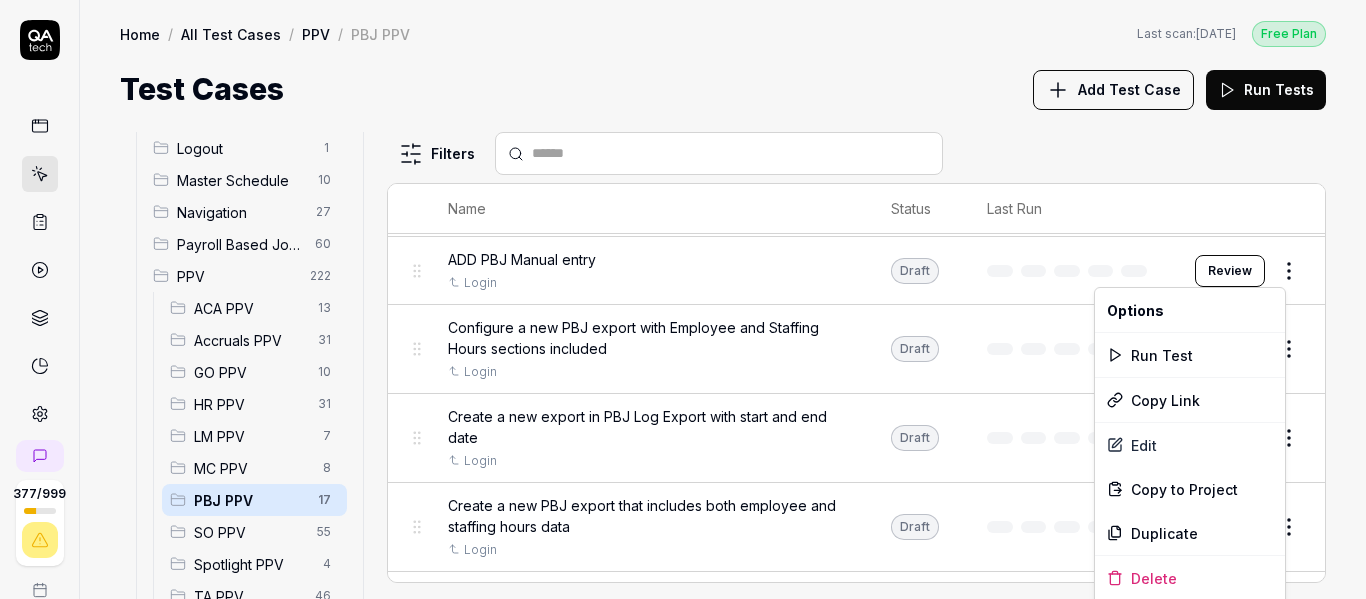 click on "377  /  999 p S Home / All Test Cases / PPV / PBJ PPV Free Plan Home / All Test Cases / PPV / PBJ PPV Last scan:  [DATE] Free Plan Test Cases Add Test Case Run Tests All Test Cases 664 Communication 46 Dashboard Management 13 Employee Management 42 Help and Support 19 Login 7 Logout 1 Master Schedule 10 Navigation 27 Payroll Based Journal 60 PPV 222 ACA PPV 13 Accruals PPV 31 GO PPV 10 HR PPV 31 LM PPV 7 MC PPV 8 PBJ PPV 17 SO PPV 55 Spotlight PPV 4 TA PPV 46 Reporting 6 Schedule Optimizer 7 Screen Loads 7 TestPPV 0 Time & Attendance 192 User Profile 1 Filters Name Status Last Run PPV PBJ PPV 5 star predictor view in spotlight  Login Active Edit ADD PBJ Manual entry  Login Draft Review Configure a new PBJ export with Employee and Staffing Hours sections included Login Draft Review Create a new export in PBJ Log Export with start and end date Login Draft Review Create a new PBJ export that includes both employee and staffing hours data Login Draft Review Login Active Edit Login Draft Review Login Draft" at bounding box center (683, 299) 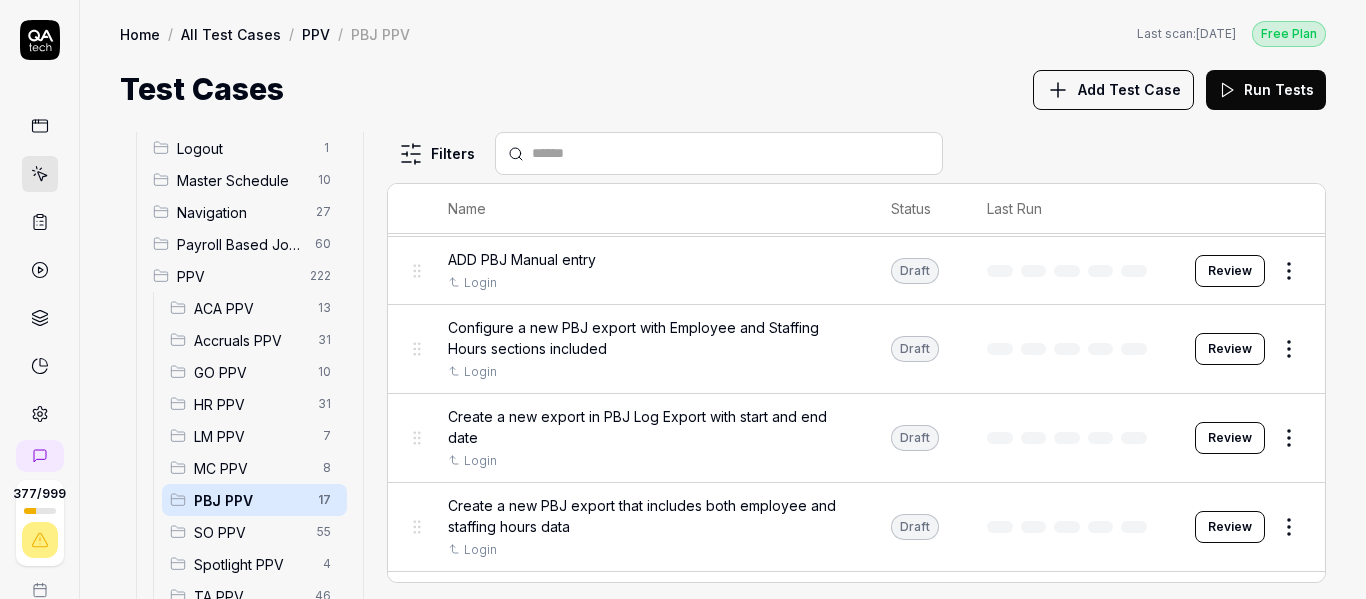 click on "Review" at bounding box center [1230, 271] 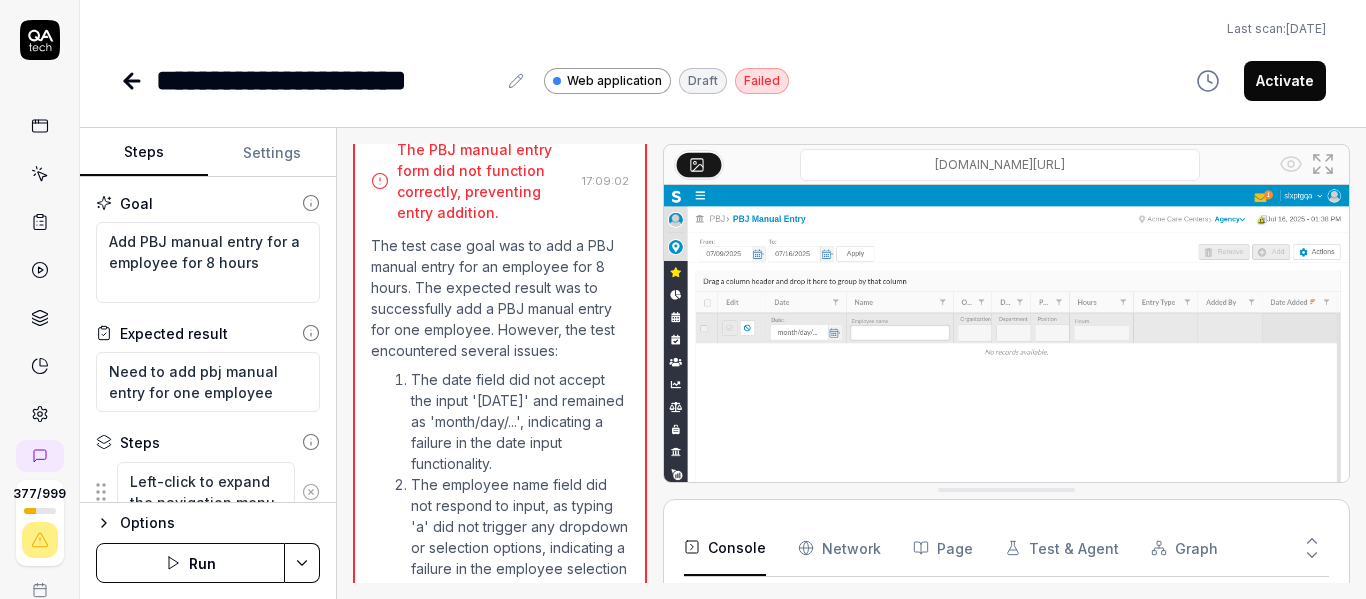 scroll, scrollTop: 1357, scrollLeft: 0, axis: vertical 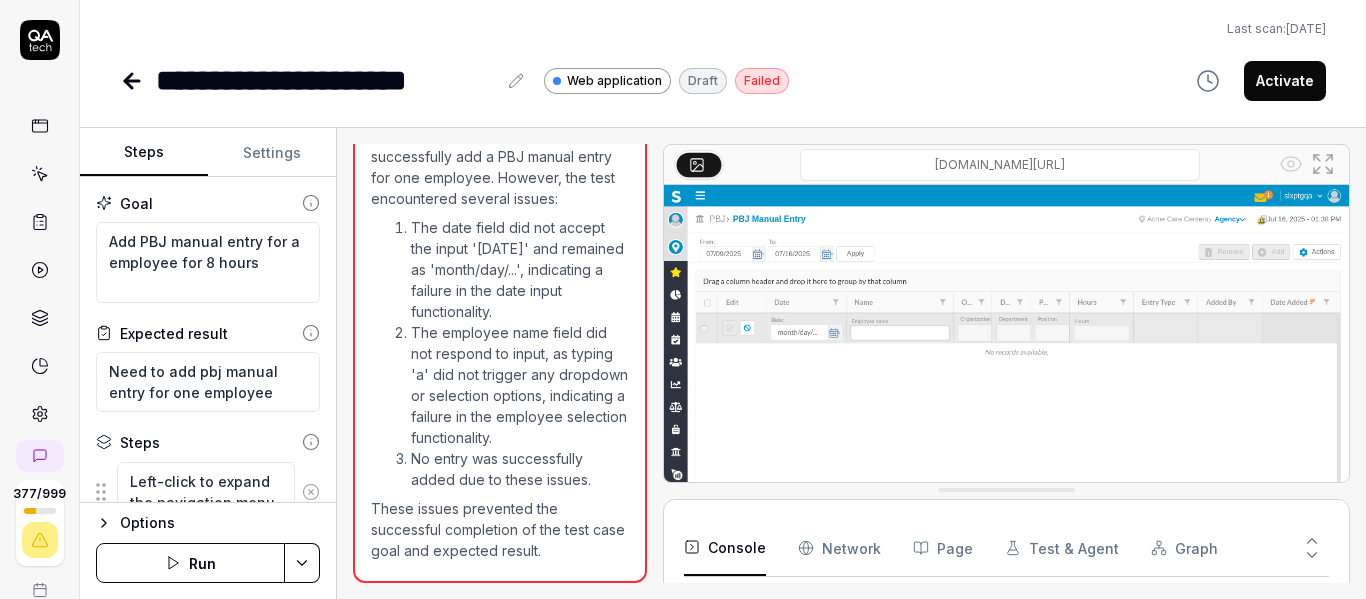 click 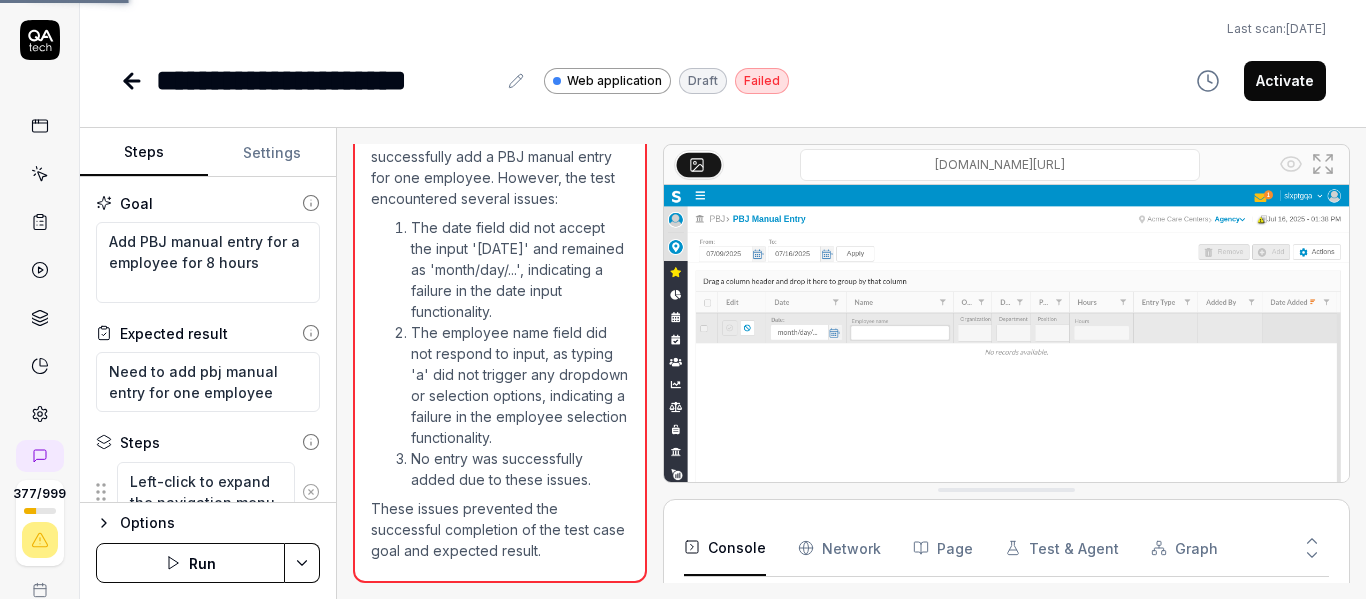 scroll, scrollTop: 221, scrollLeft: 0, axis: vertical 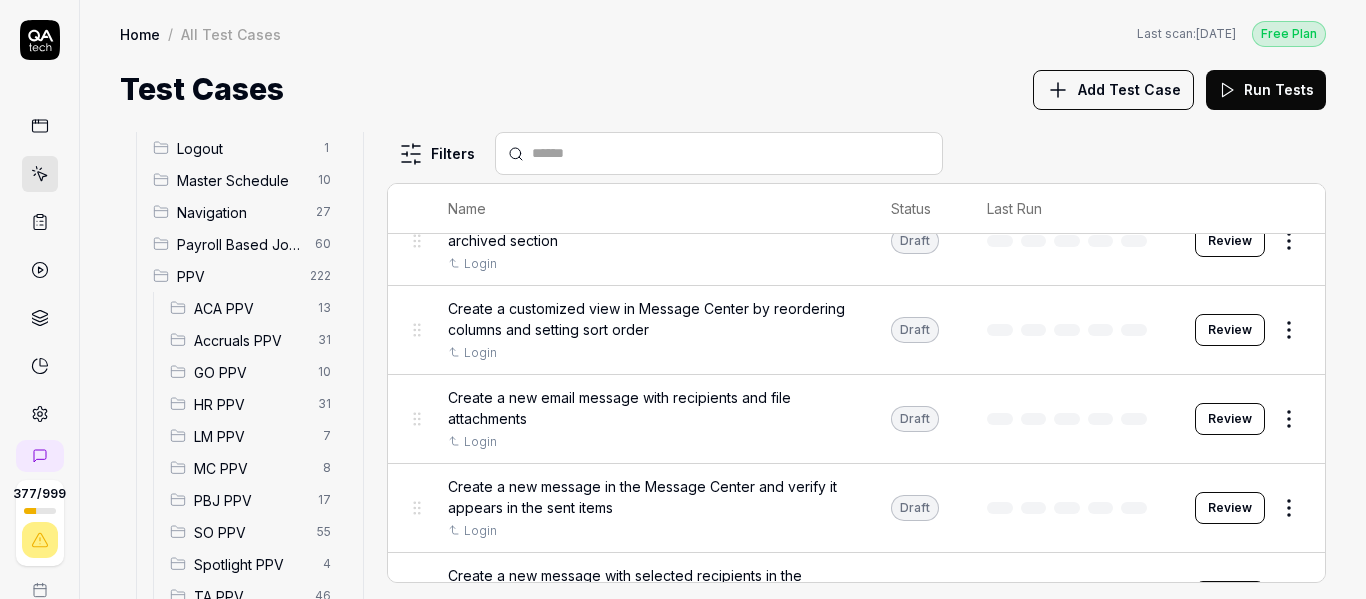 click on "PBJ PPV" at bounding box center (250, 500) 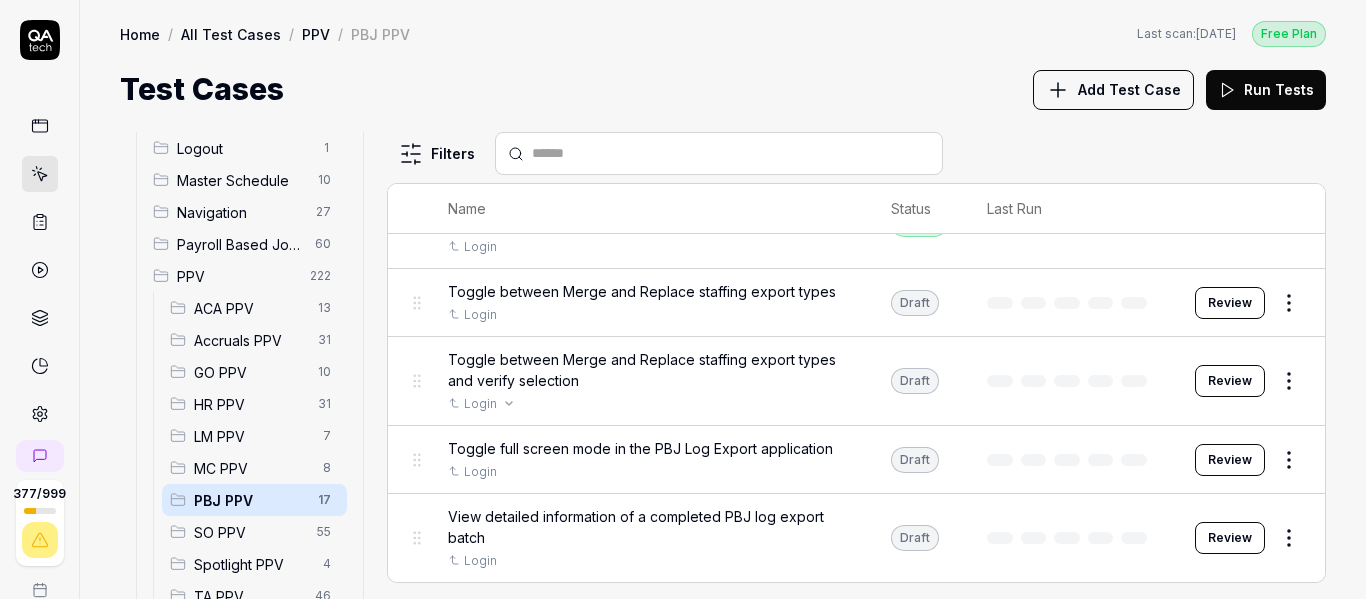 scroll, scrollTop: 1010, scrollLeft: 0, axis: vertical 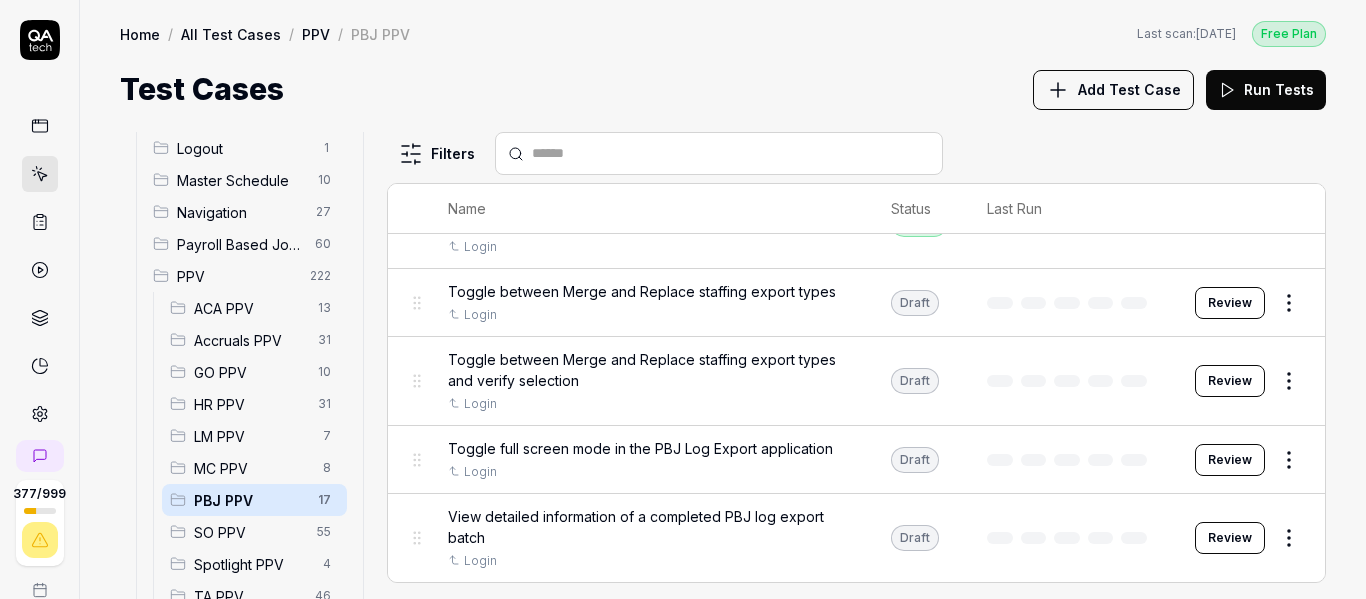click on "Review" at bounding box center (1230, 538) 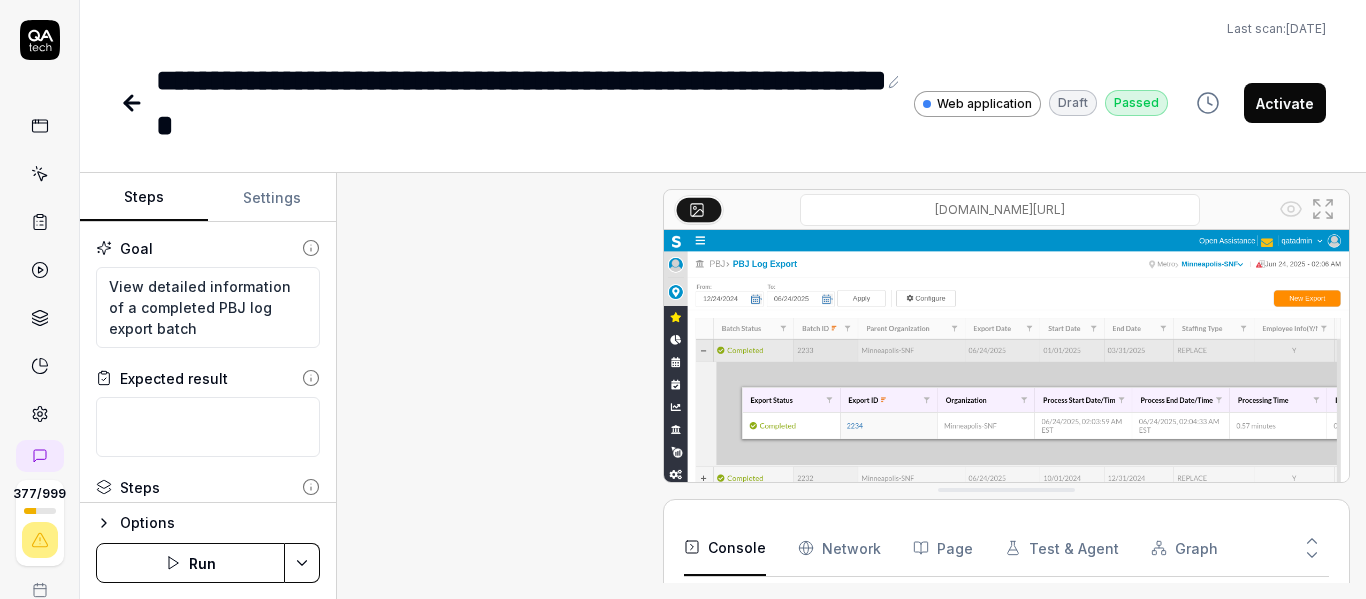 scroll, scrollTop: 582, scrollLeft: 0, axis: vertical 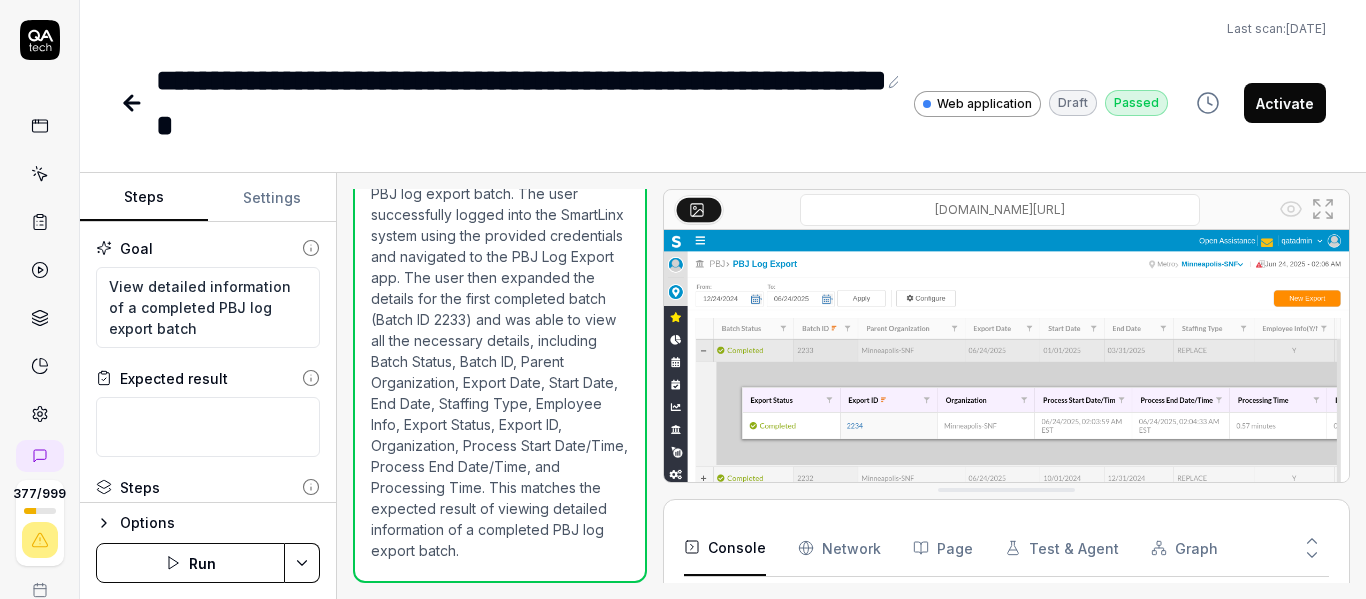 click on "Activate" at bounding box center (1285, 103) 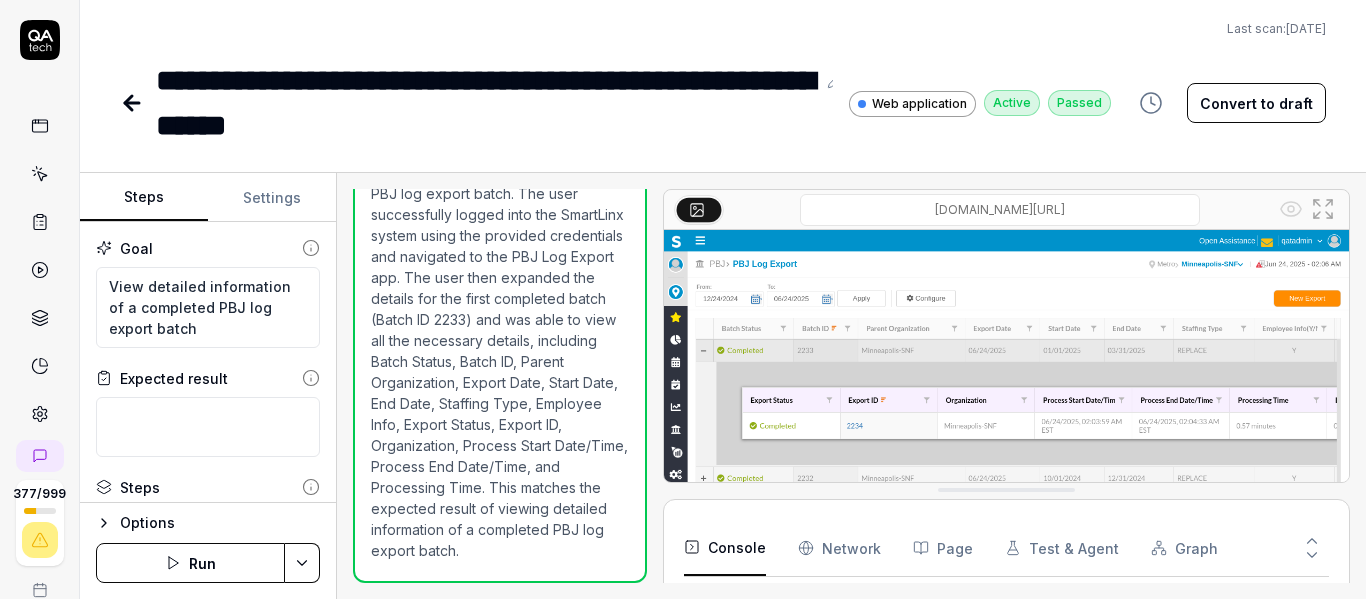 click 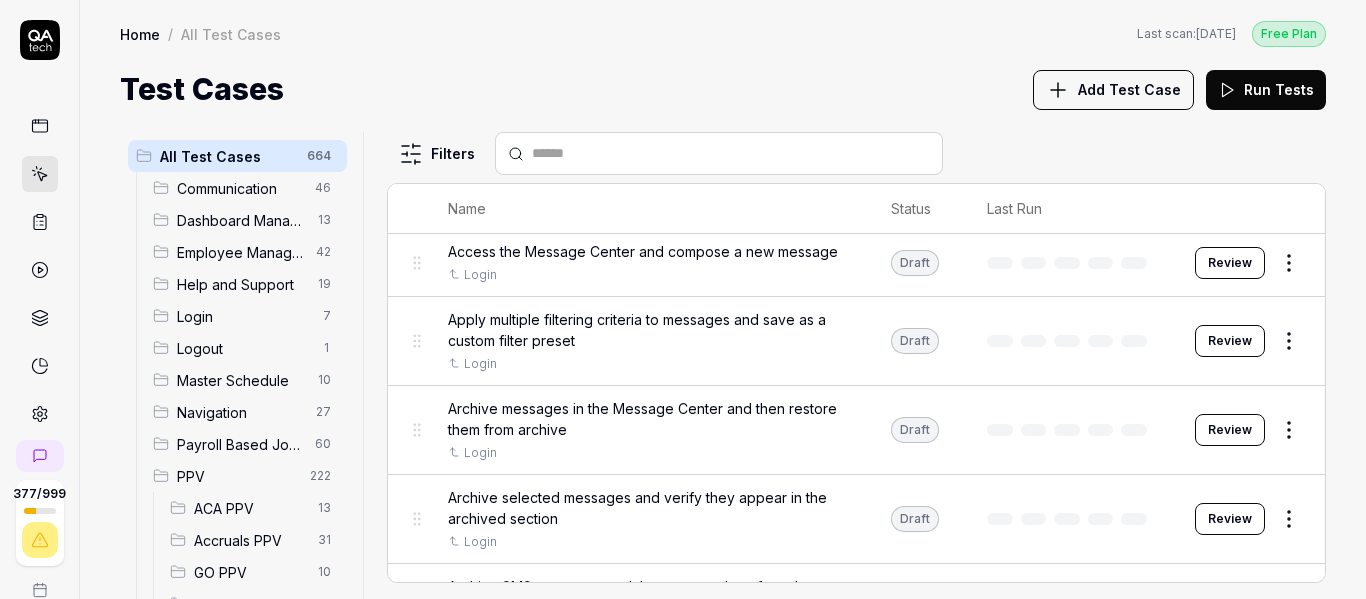 scroll, scrollTop: 400, scrollLeft: 0, axis: vertical 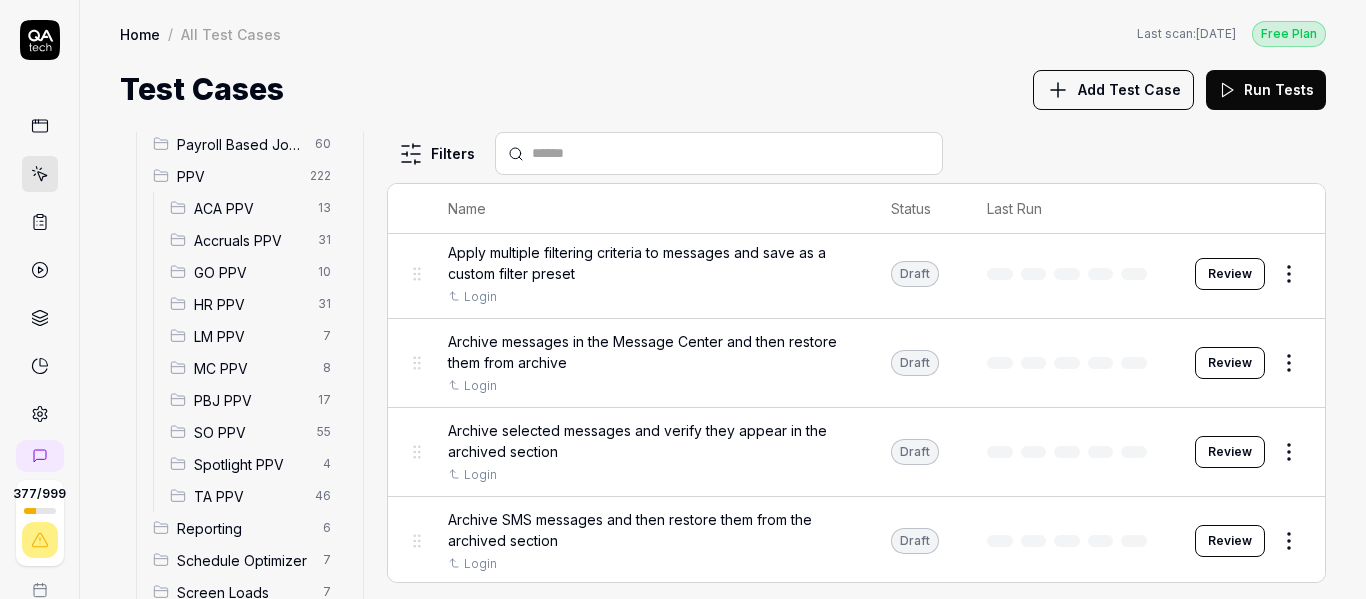 click on "PBJ PPV" at bounding box center (250, 400) 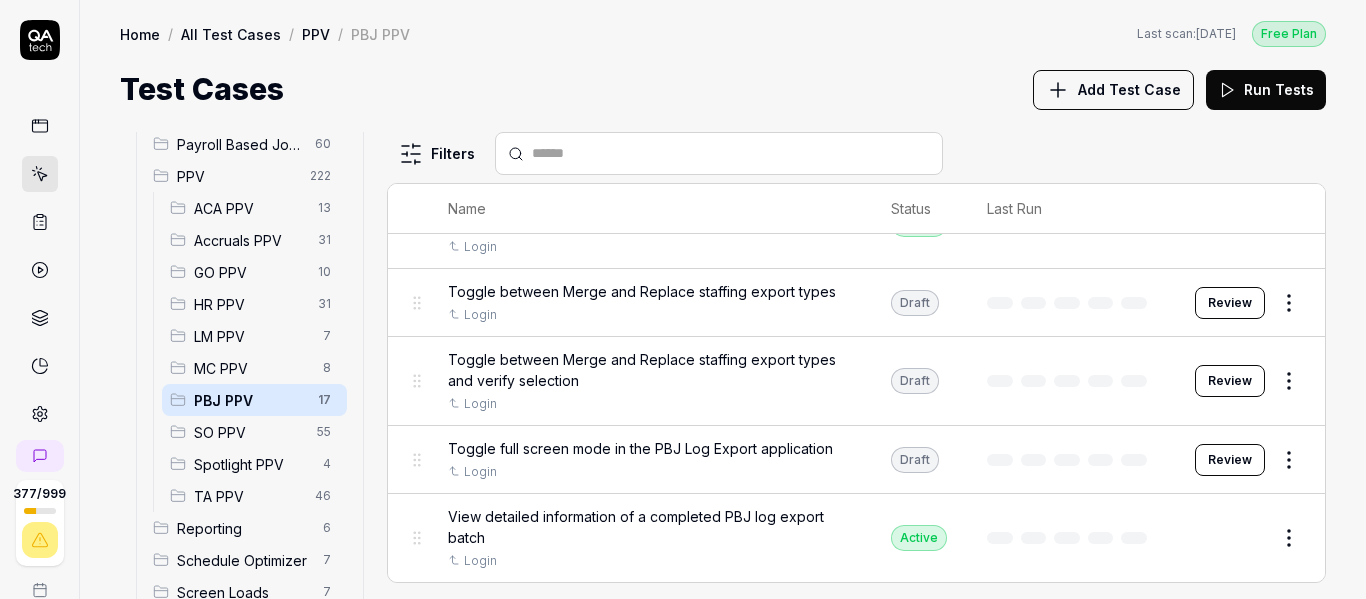 scroll, scrollTop: 910, scrollLeft: 0, axis: vertical 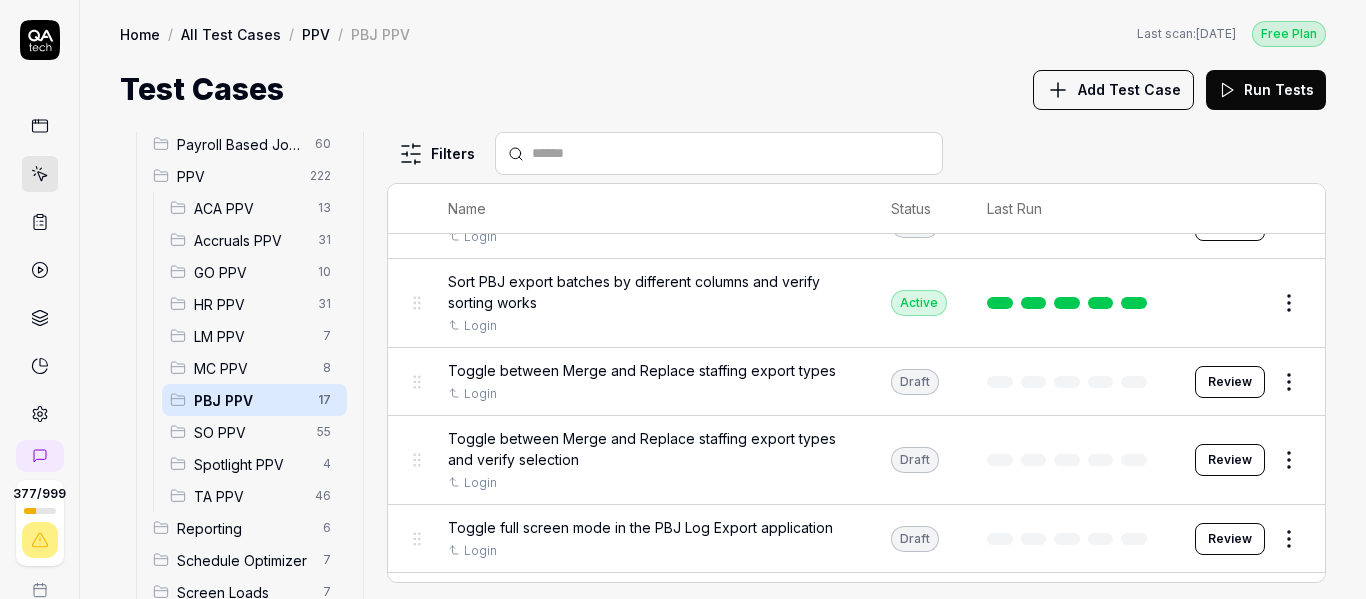 click on "Review" at bounding box center [1230, 382] 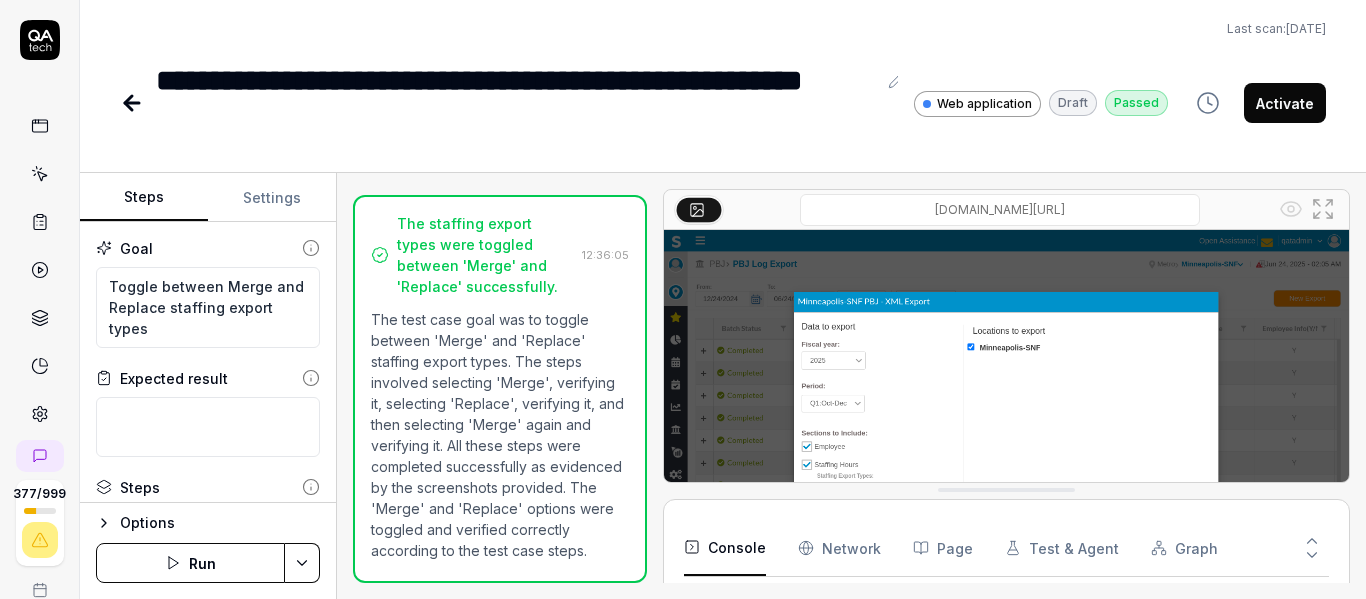 scroll, scrollTop: 519, scrollLeft: 0, axis: vertical 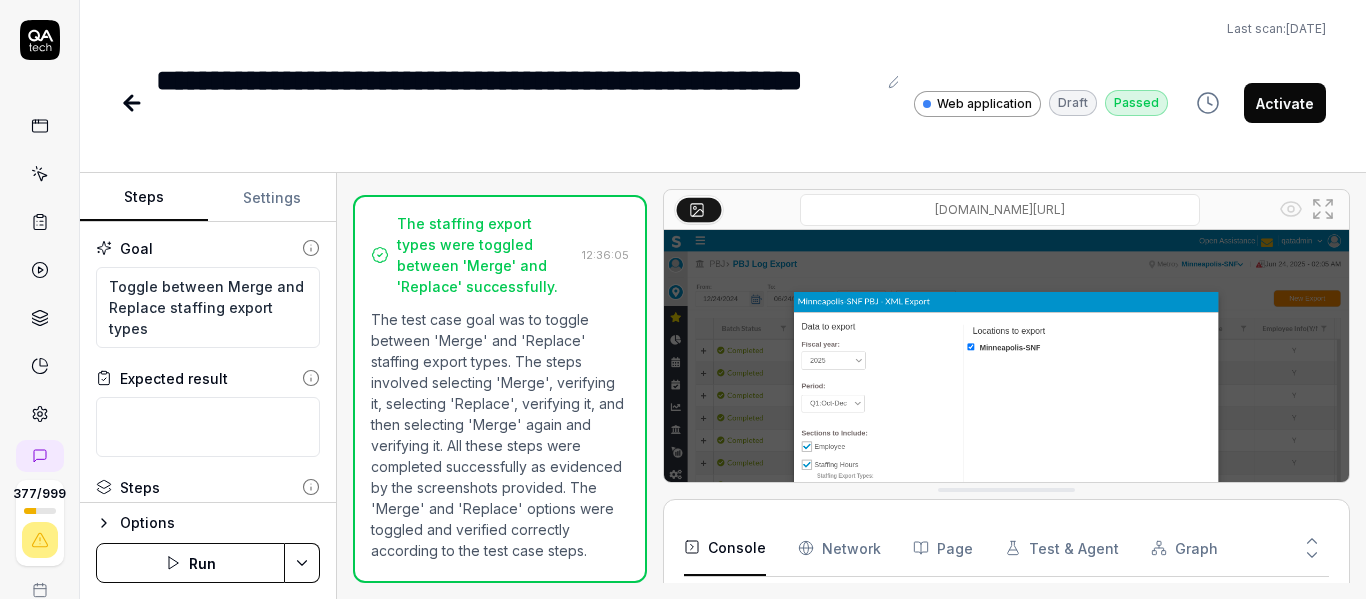 click on "Activate" at bounding box center [1285, 103] 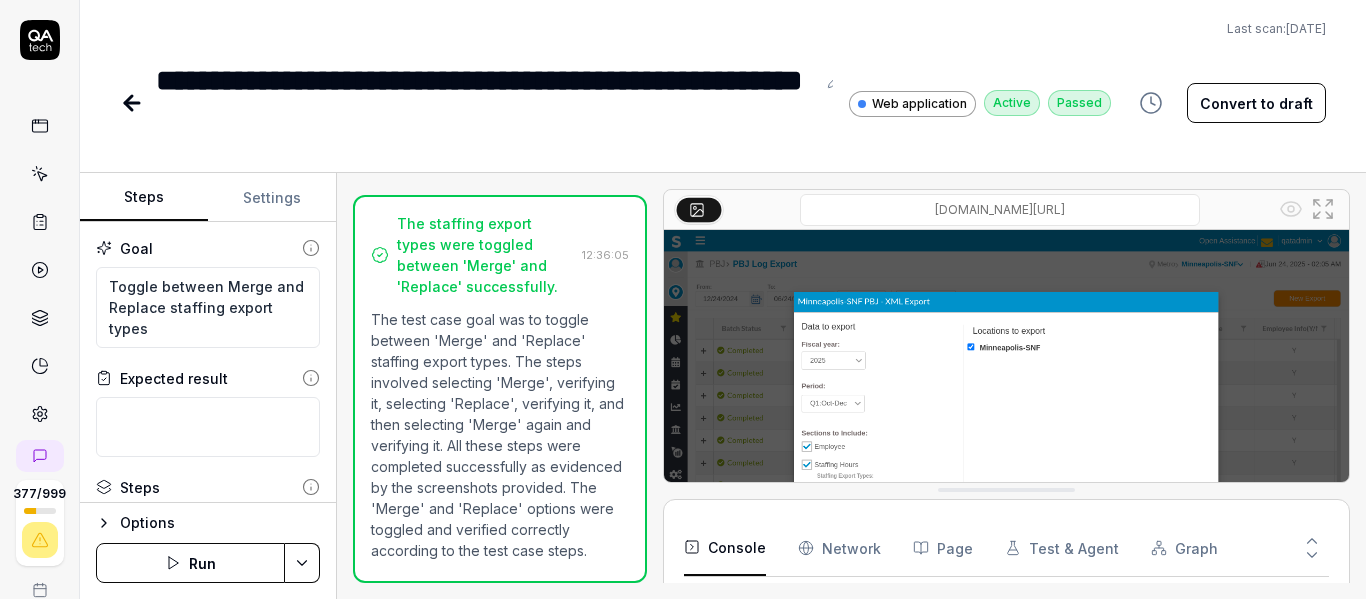 click 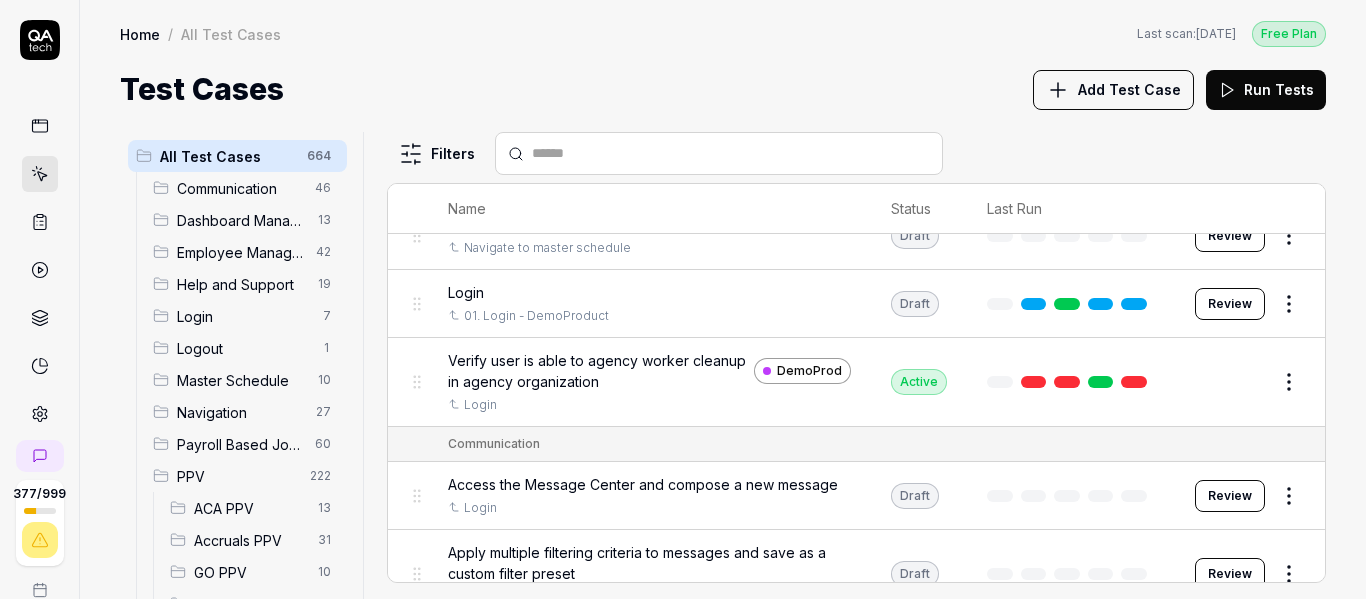 scroll, scrollTop: 400, scrollLeft: 0, axis: vertical 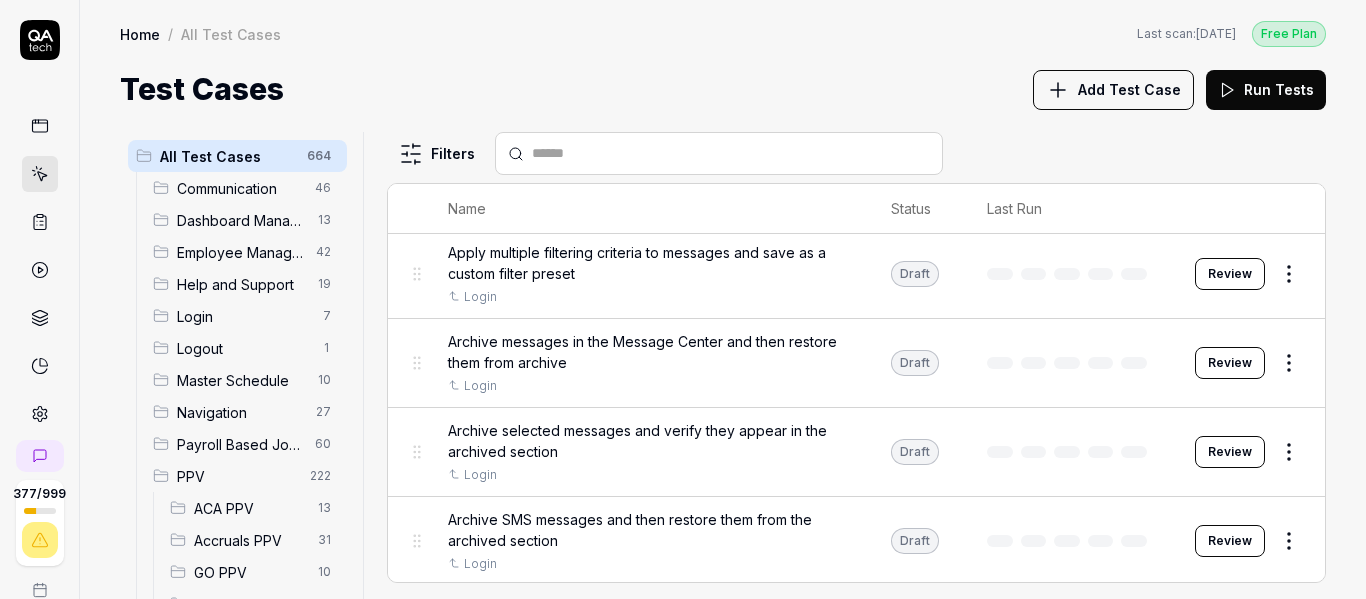 click on "PBJ PPV" at bounding box center (250, 700) 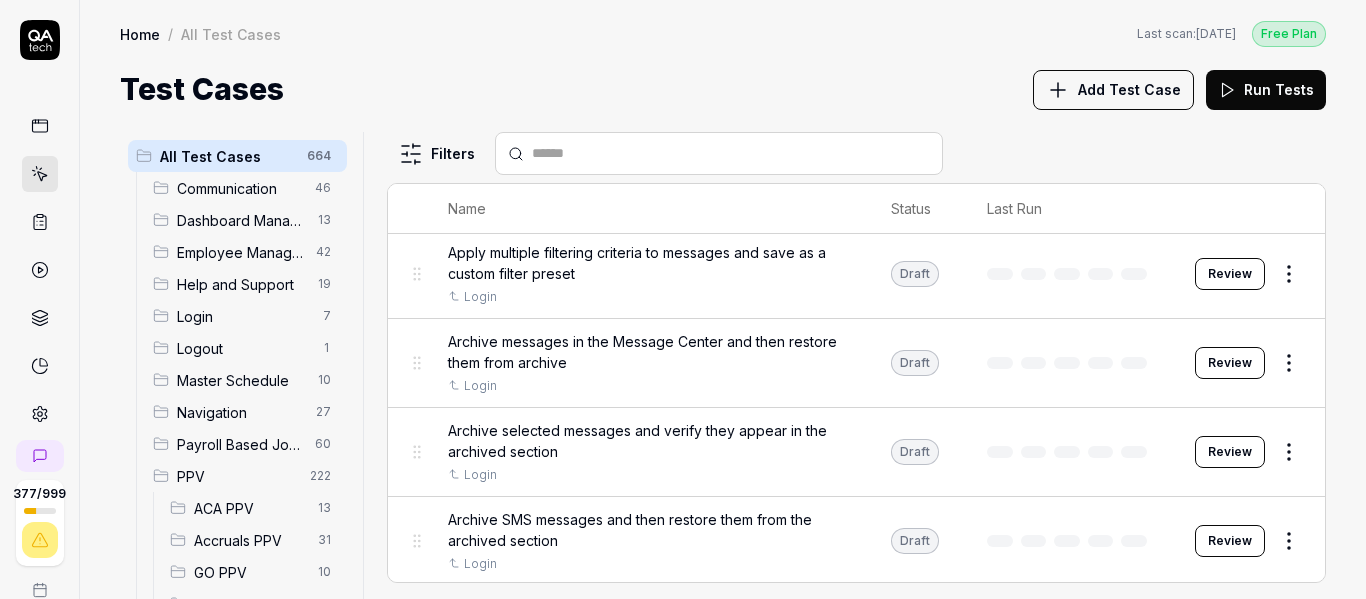 scroll, scrollTop: 437, scrollLeft: 0, axis: vertical 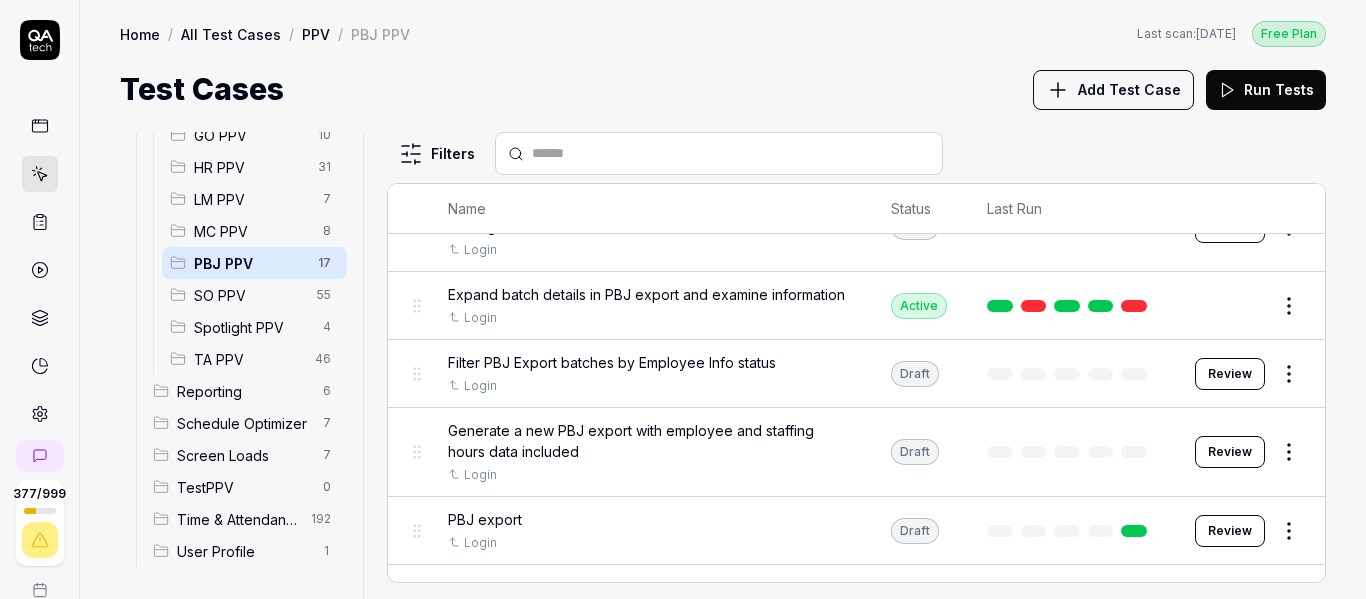 click on "PBJ PPV" at bounding box center [250, 263] 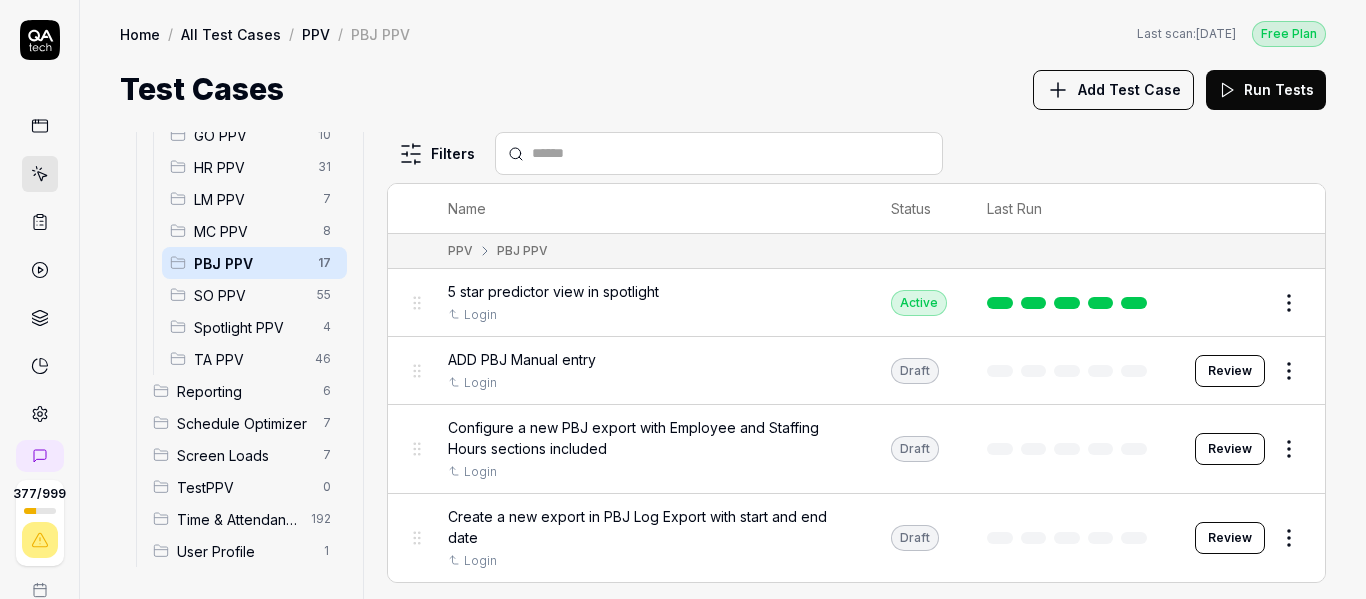 scroll, scrollTop: 100, scrollLeft: 0, axis: vertical 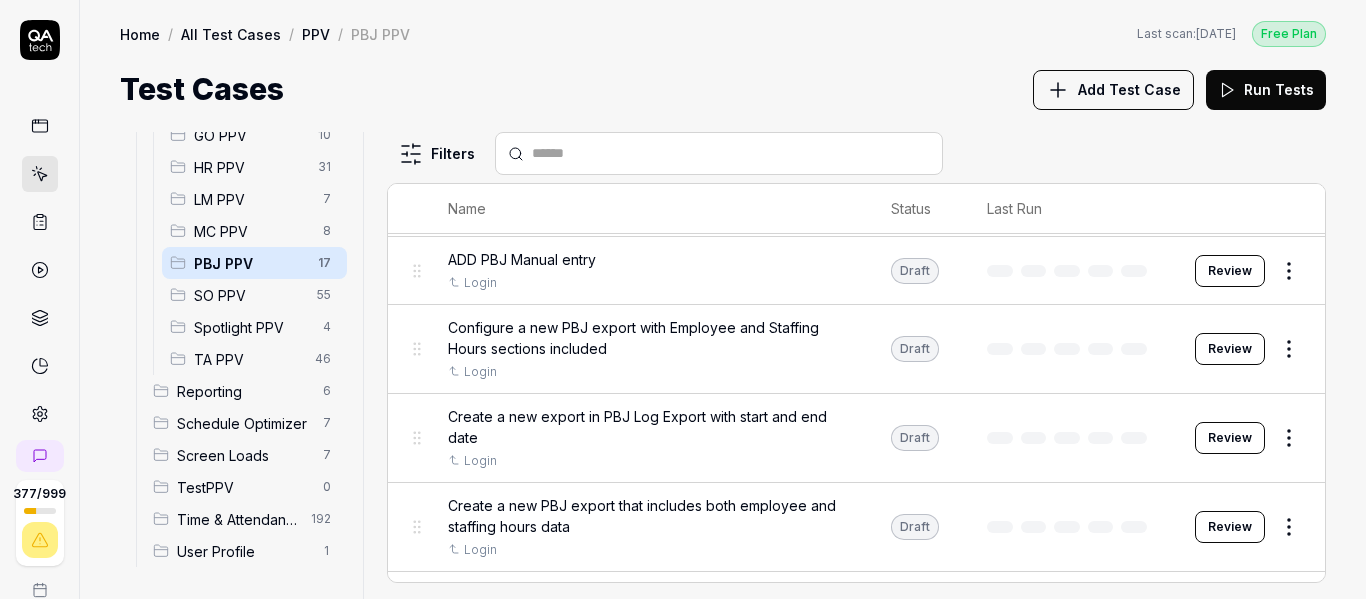 click on "Review" at bounding box center [1230, 349] 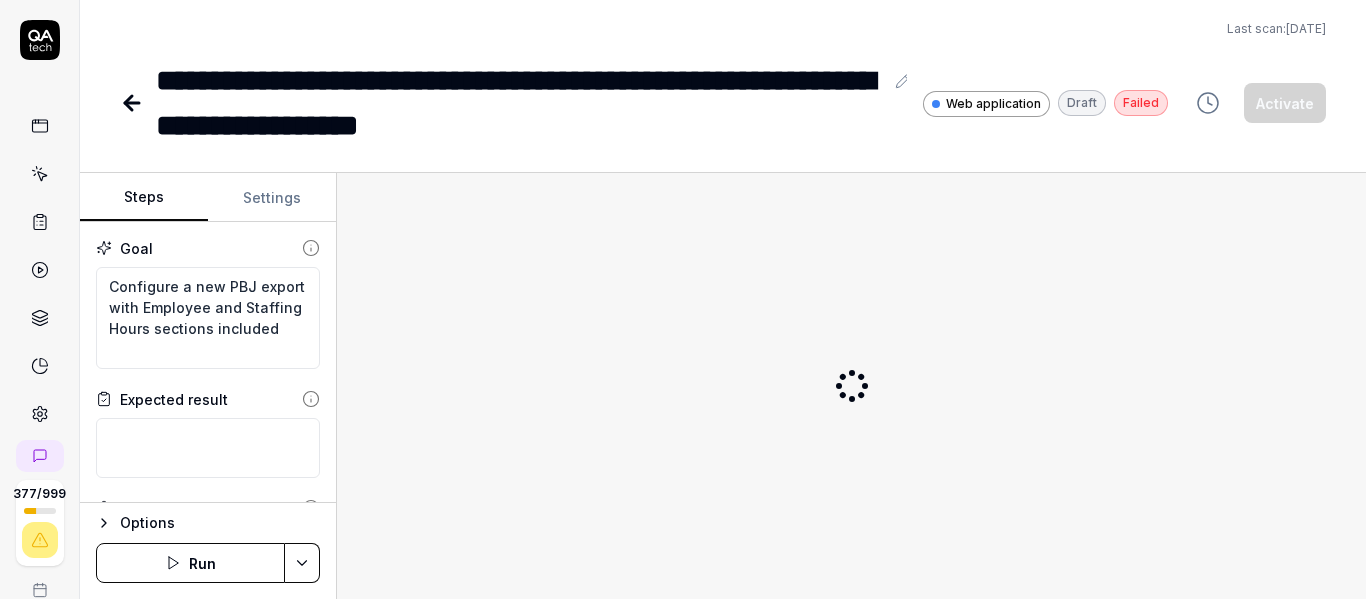 click on "**********" at bounding box center (644, 103) 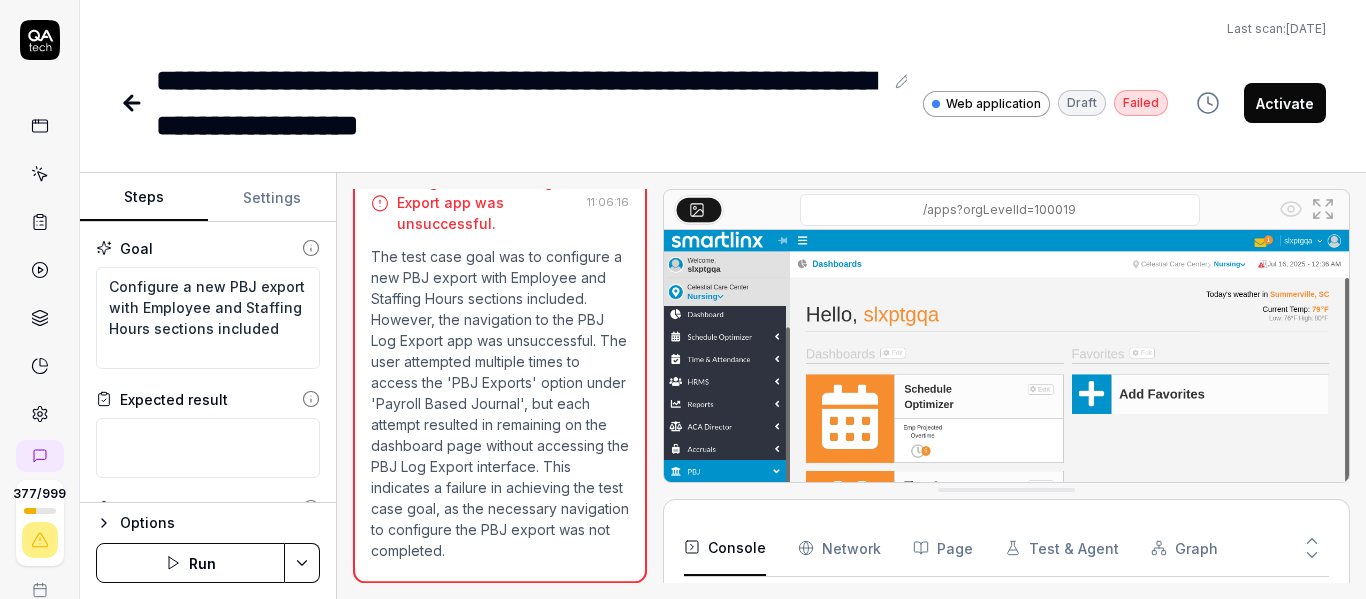 click 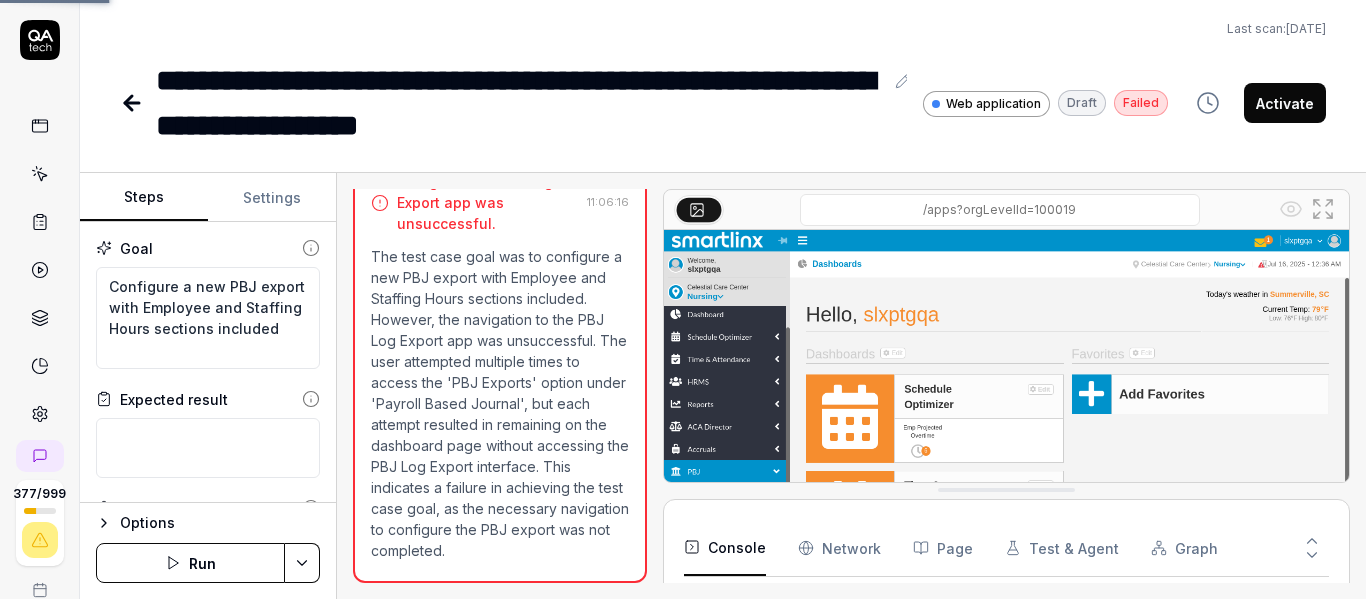 scroll, scrollTop: 252, scrollLeft: 0, axis: vertical 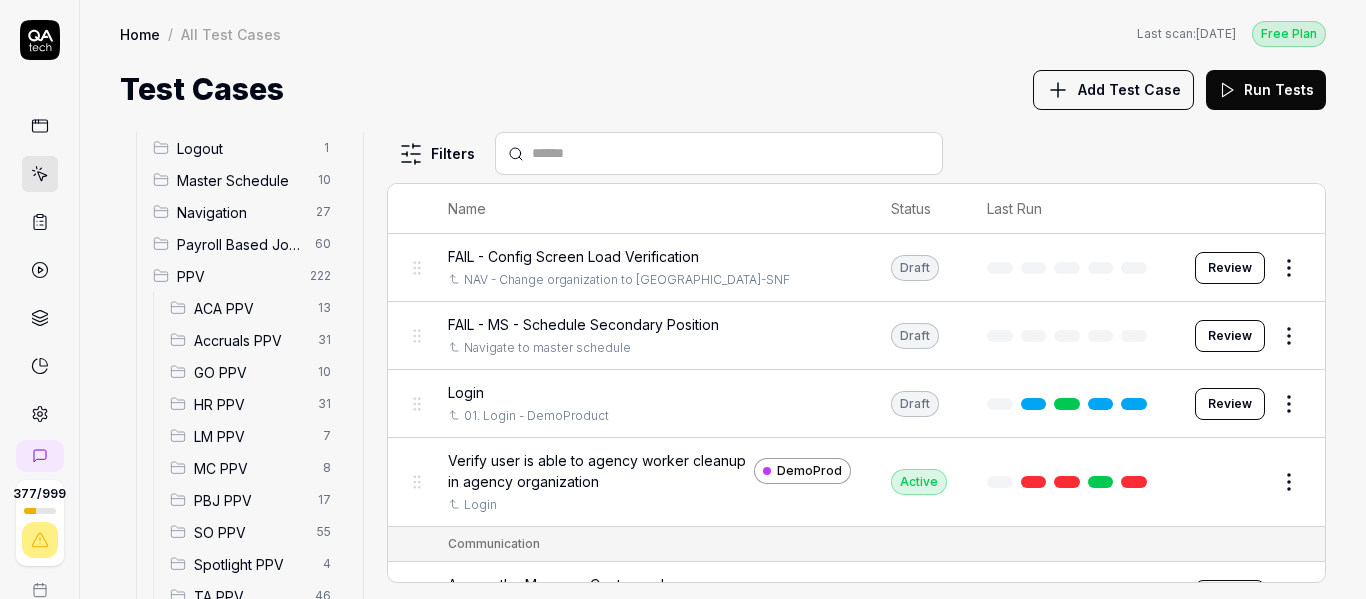 click on "PBJ PPV" at bounding box center (250, 500) 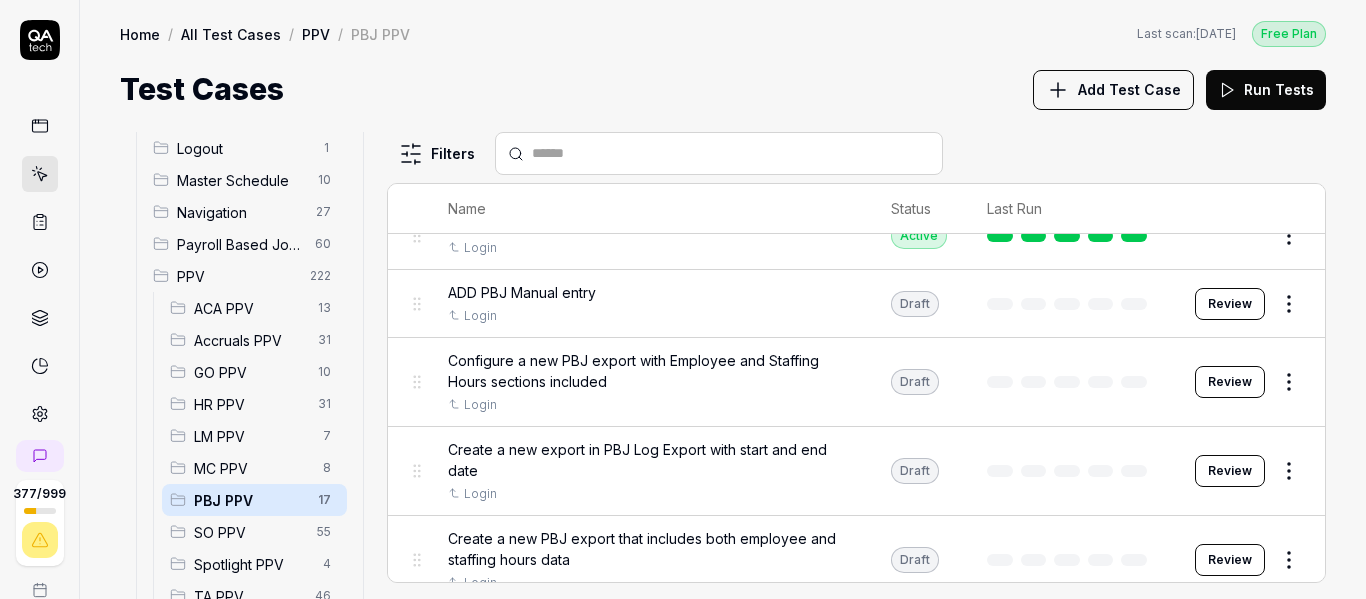 scroll, scrollTop: 100, scrollLeft: 0, axis: vertical 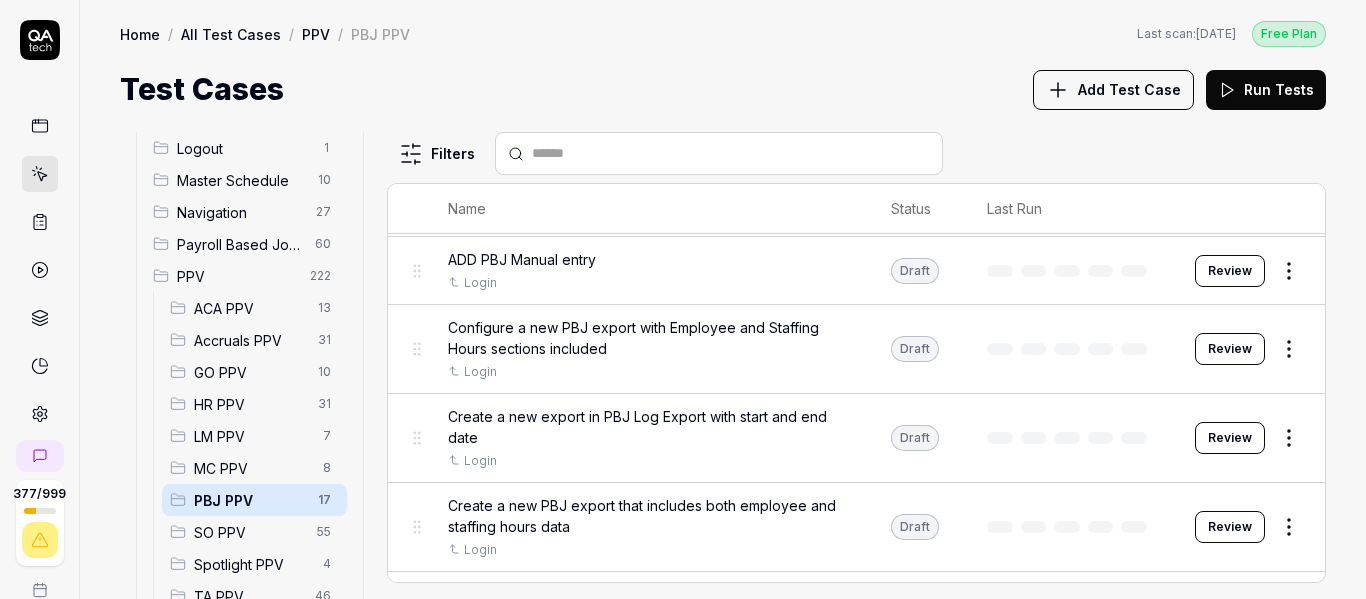 click on "Review" at bounding box center (1230, 438) 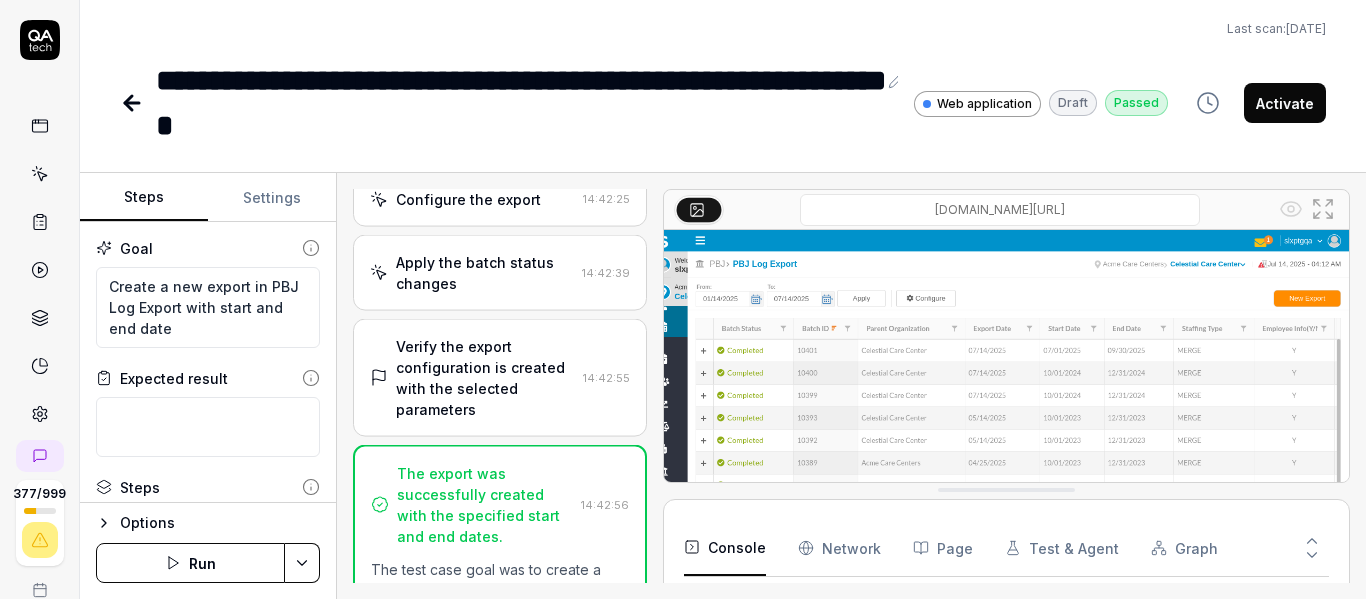 scroll, scrollTop: 966, scrollLeft: 0, axis: vertical 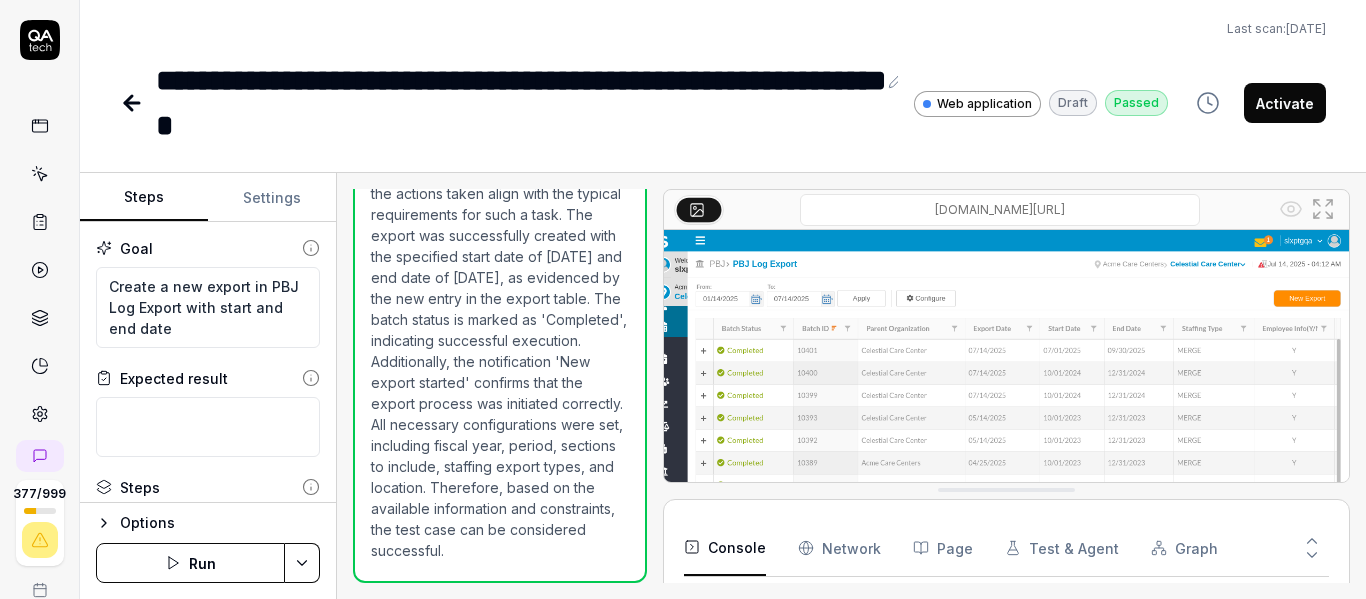click on "Activate" at bounding box center (1285, 103) 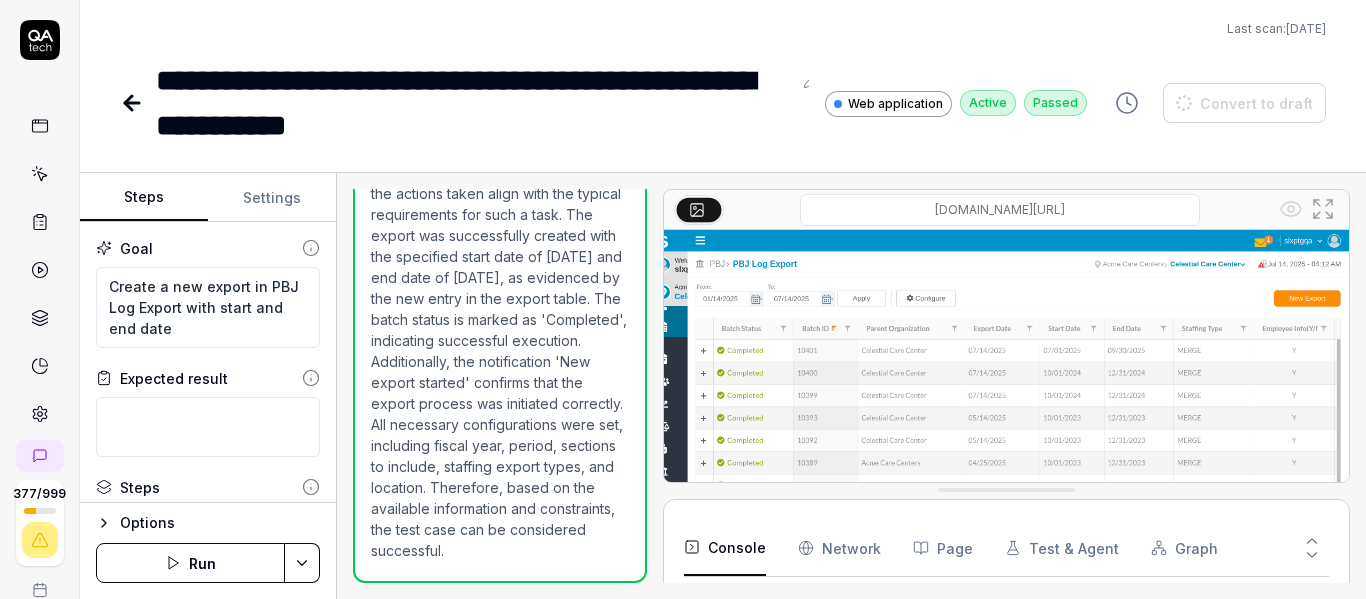 type on "*" 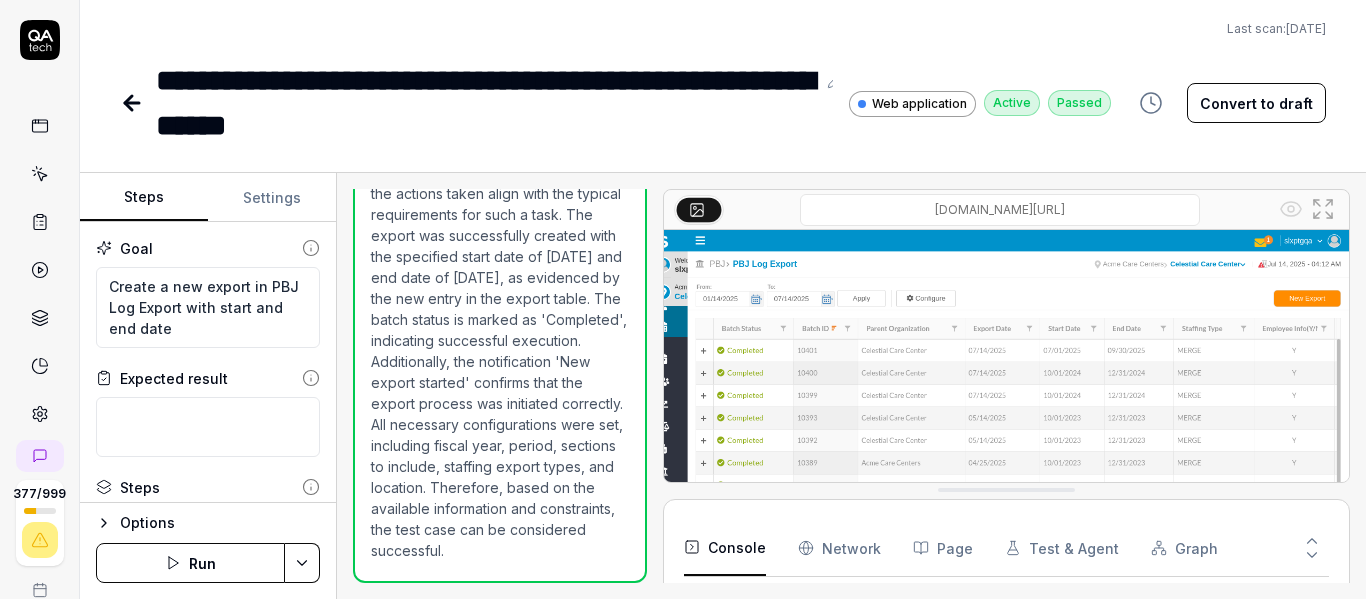 click 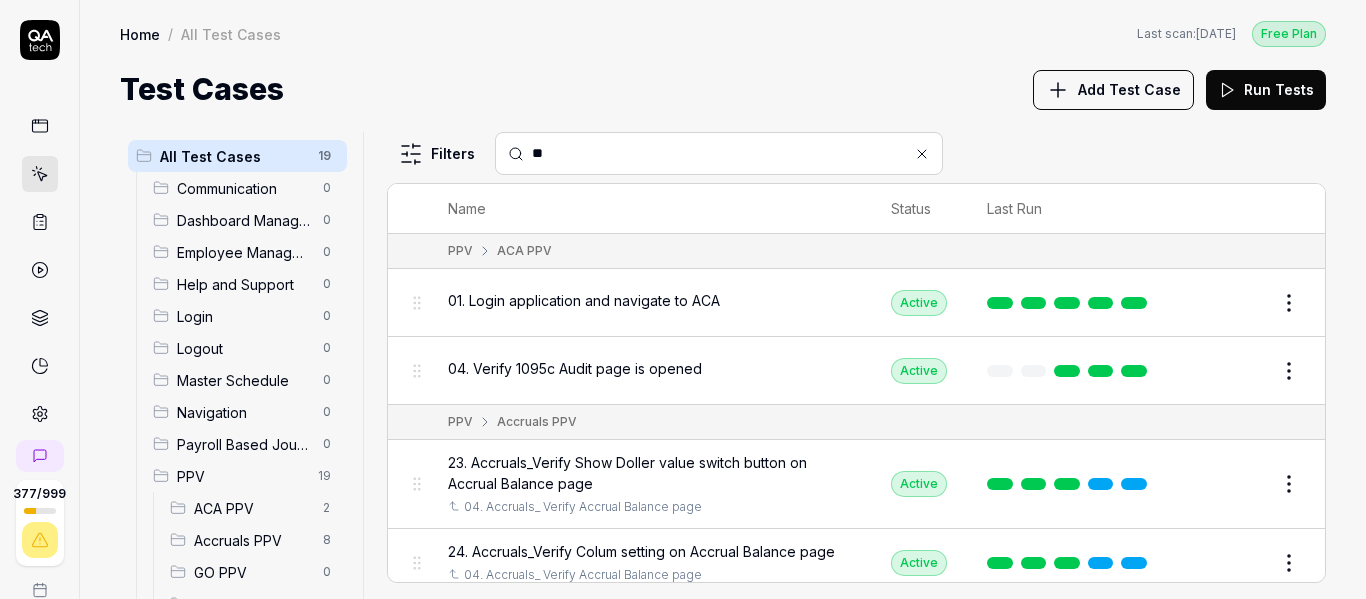 type 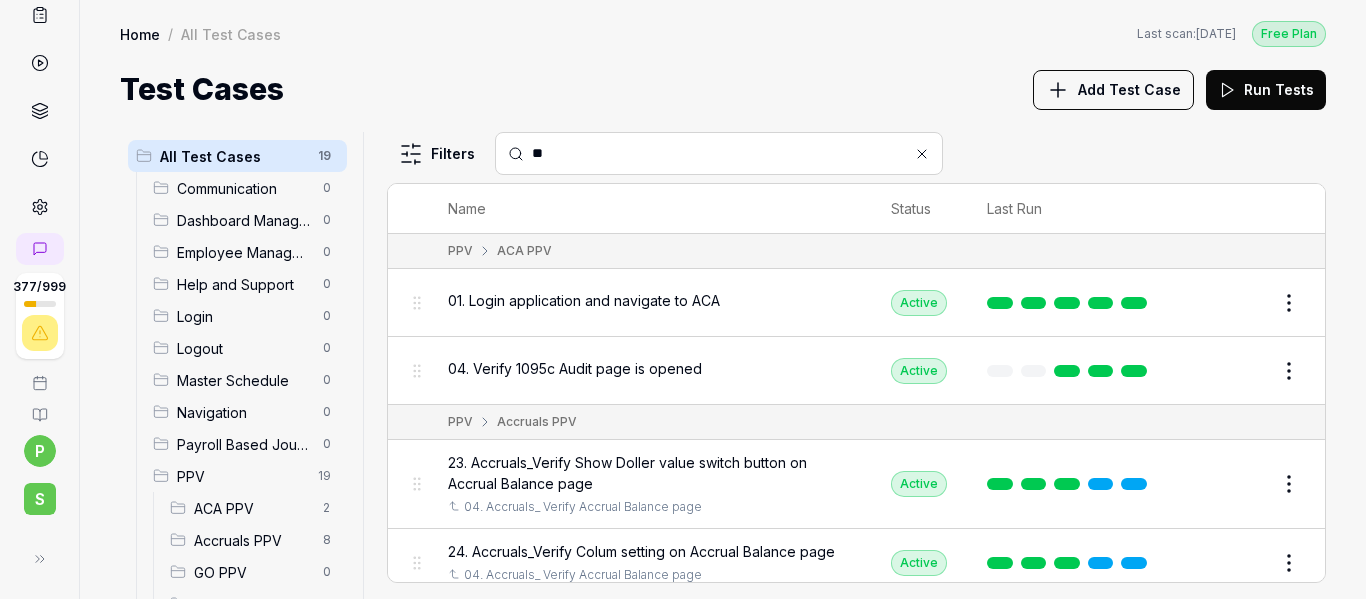 scroll, scrollTop: 219, scrollLeft: 0, axis: vertical 